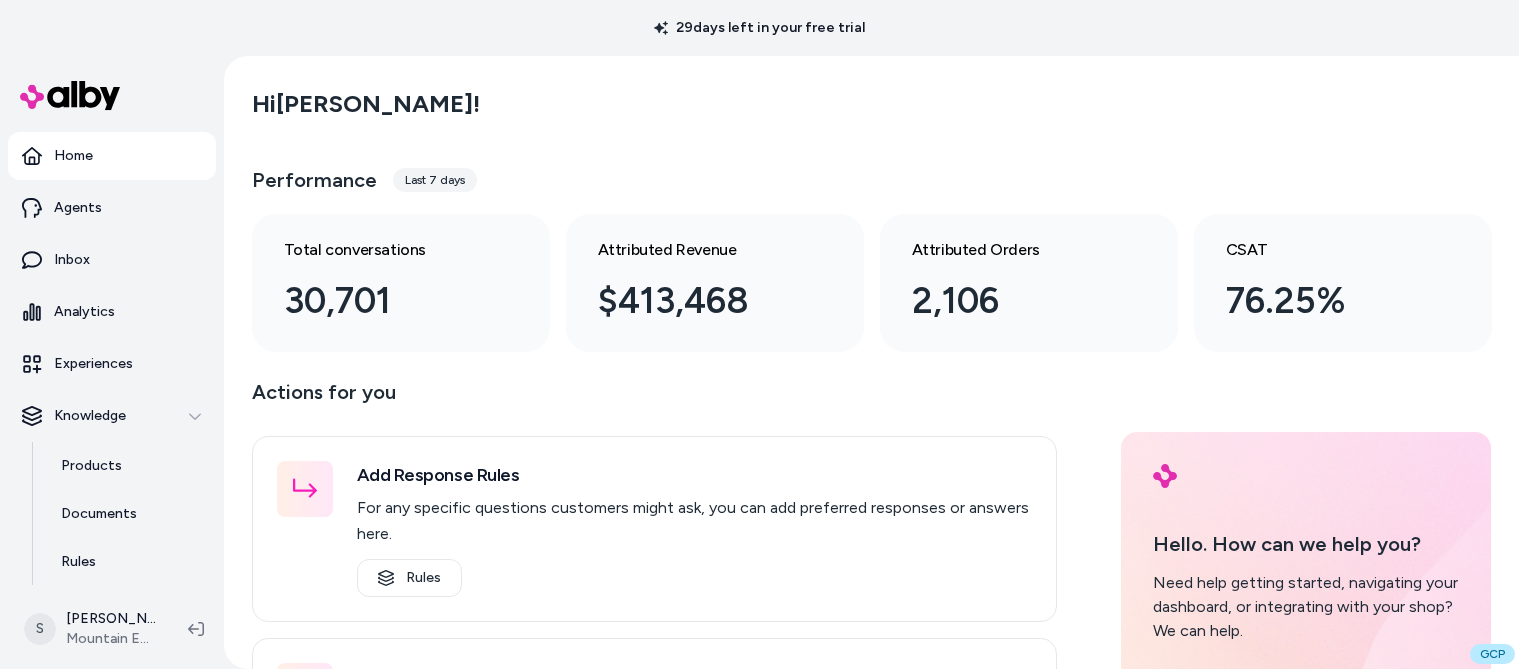 scroll, scrollTop: 0, scrollLeft: 0, axis: both 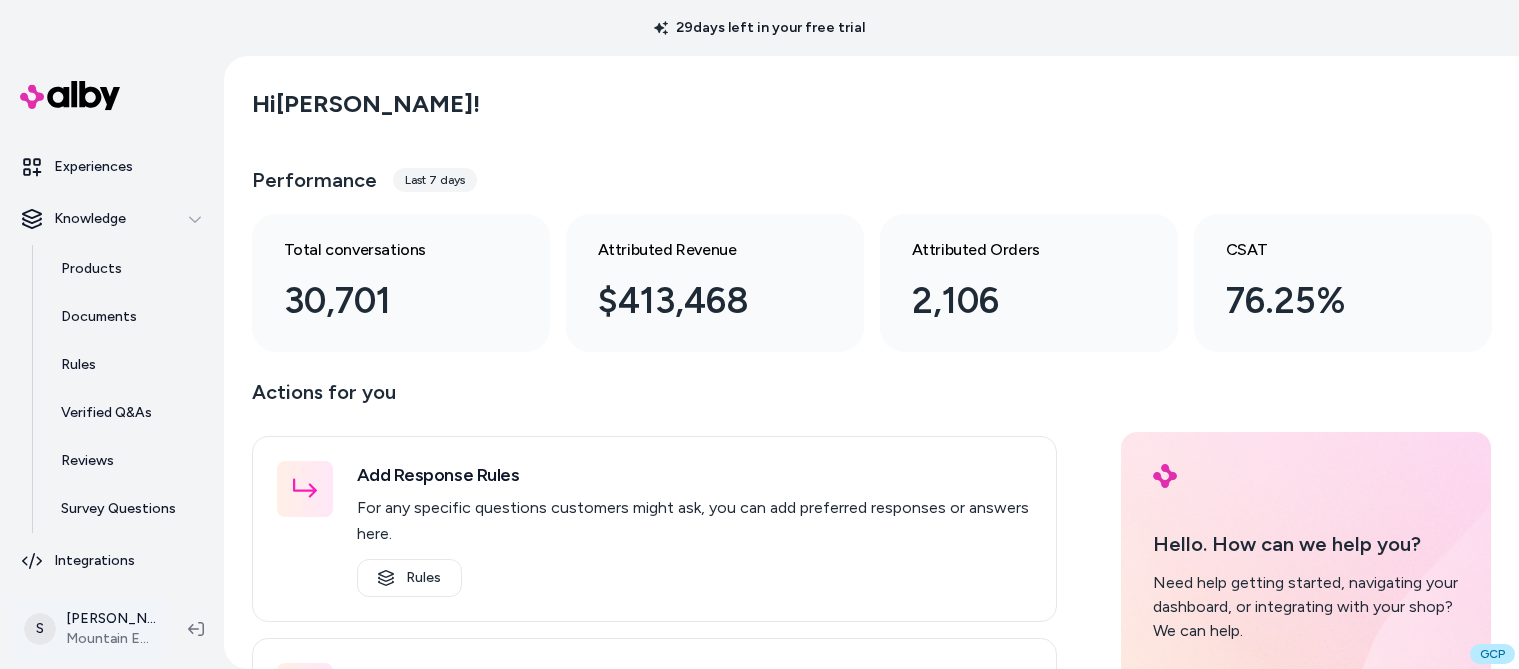 click on "29  days left in your free trial Home Agents Inbox Analytics Experiences Knowledge Products Documents Rules Verified Q&As Reviews Survey Questions Integrations S [PERSON_NAME] Mountain Equipment Company Hi  [PERSON_NAME] ! Performance Last 7 days Total conversations   30,701 Attributed Revenue   $413,468 Attributed Orders   2,106 CSAT   76.25% Actions for you Add Response Rules For any specific questions customers might ask, you can add preferred responses or answers here. Rules Set Global Guidelines Customize alby by specifying rules for overall behavior, style, or language. This ensures that generated responses meet your specific criteria and restrictions. Global Guidelines Configure Experiences Control the shopper-facing experience by choosing where [PERSON_NAME] appears, the types of questions alby can answer (skills), and customizing the look and feel. Experiences Hello. How can we help you? Need help getting started, navigating your dashboard, or integrating with your shop? We can help. Visit Helpdesk  GCP" at bounding box center [759, 334] 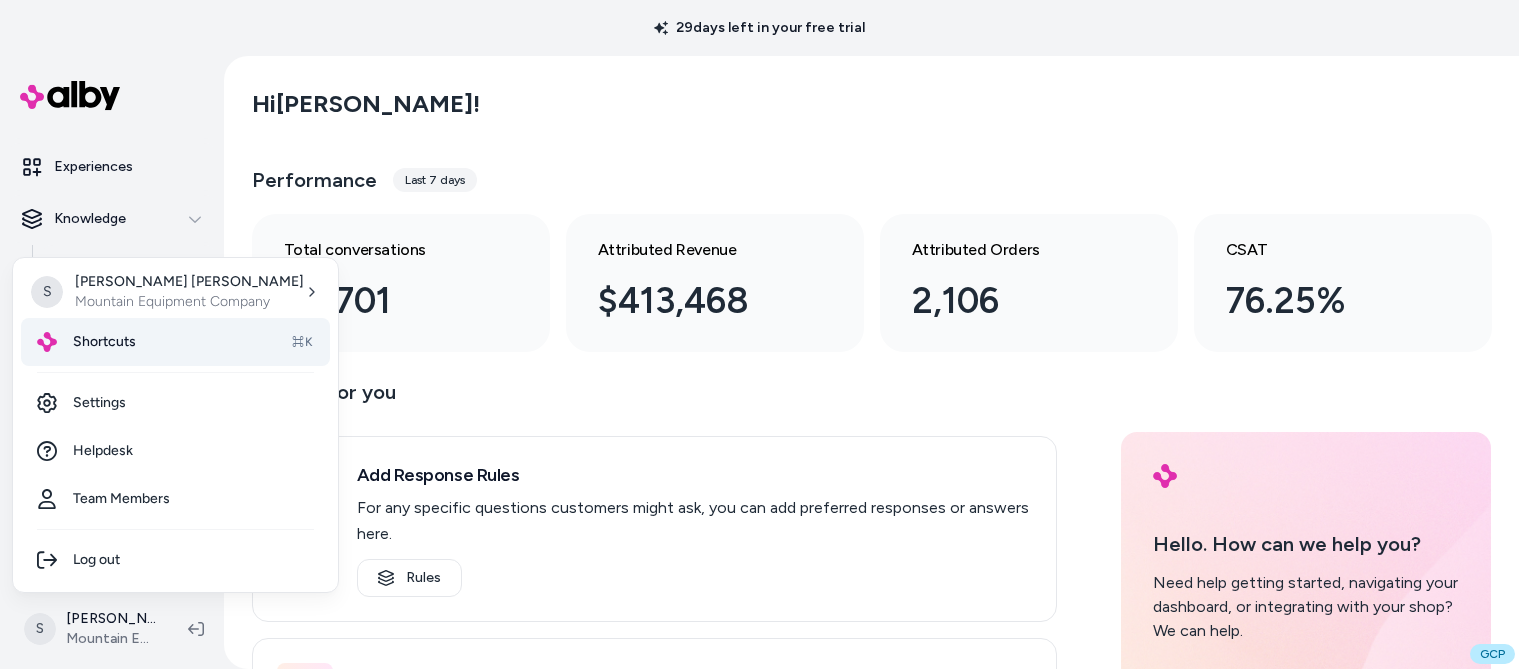 click on "Shortcuts ⌘K" at bounding box center (175, 342) 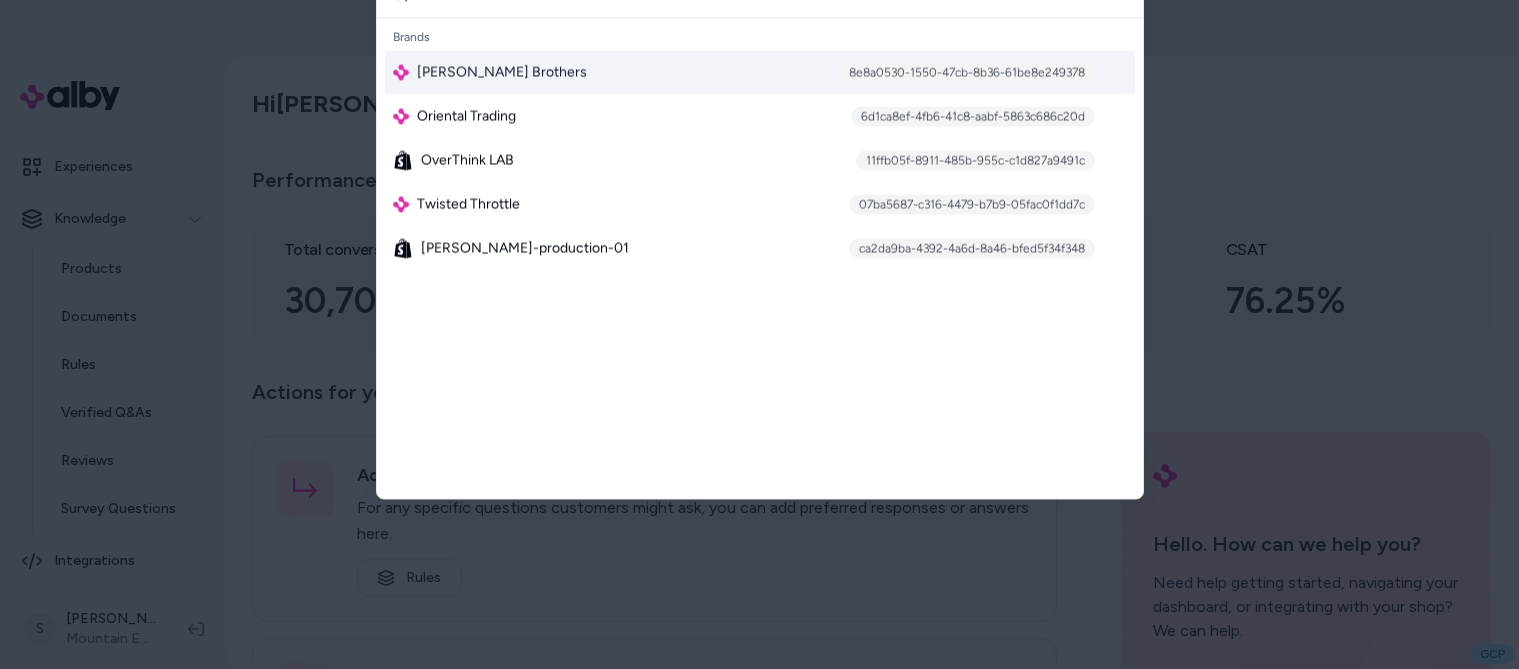 type on "*" 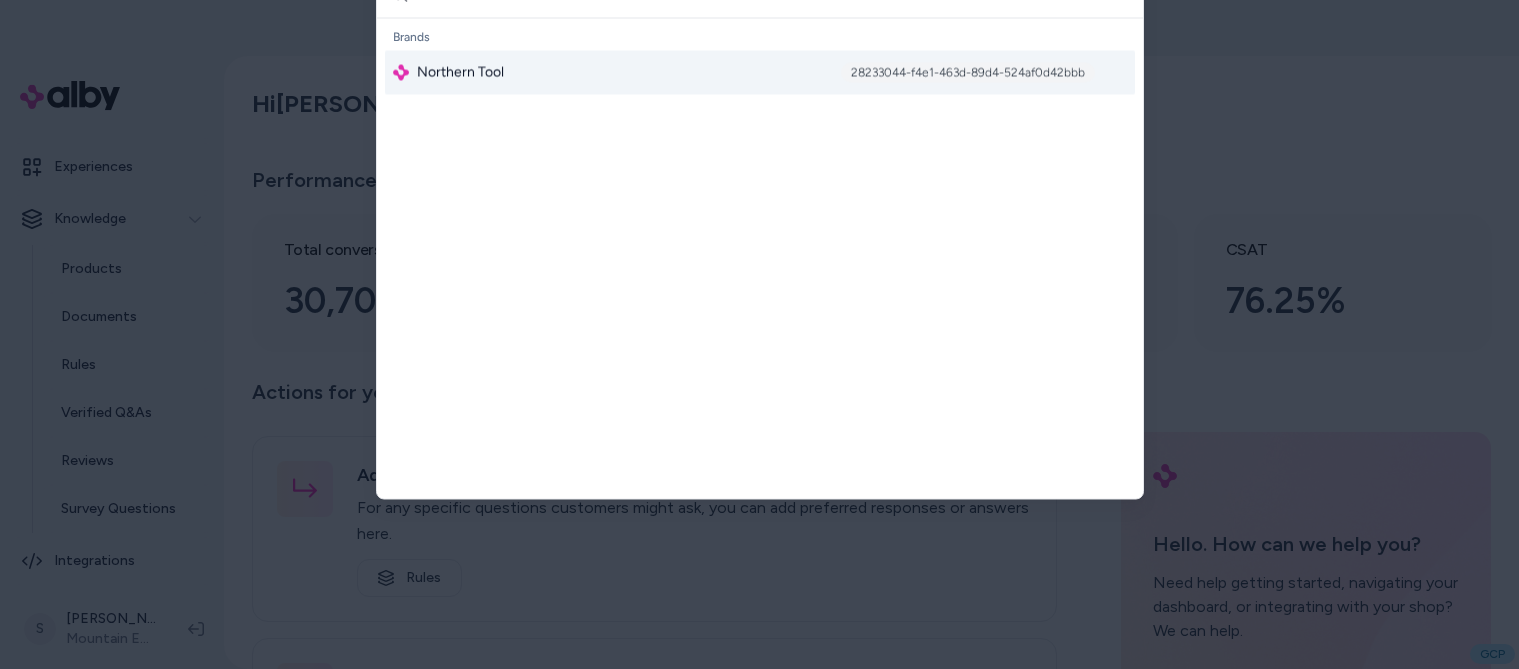 type on "********" 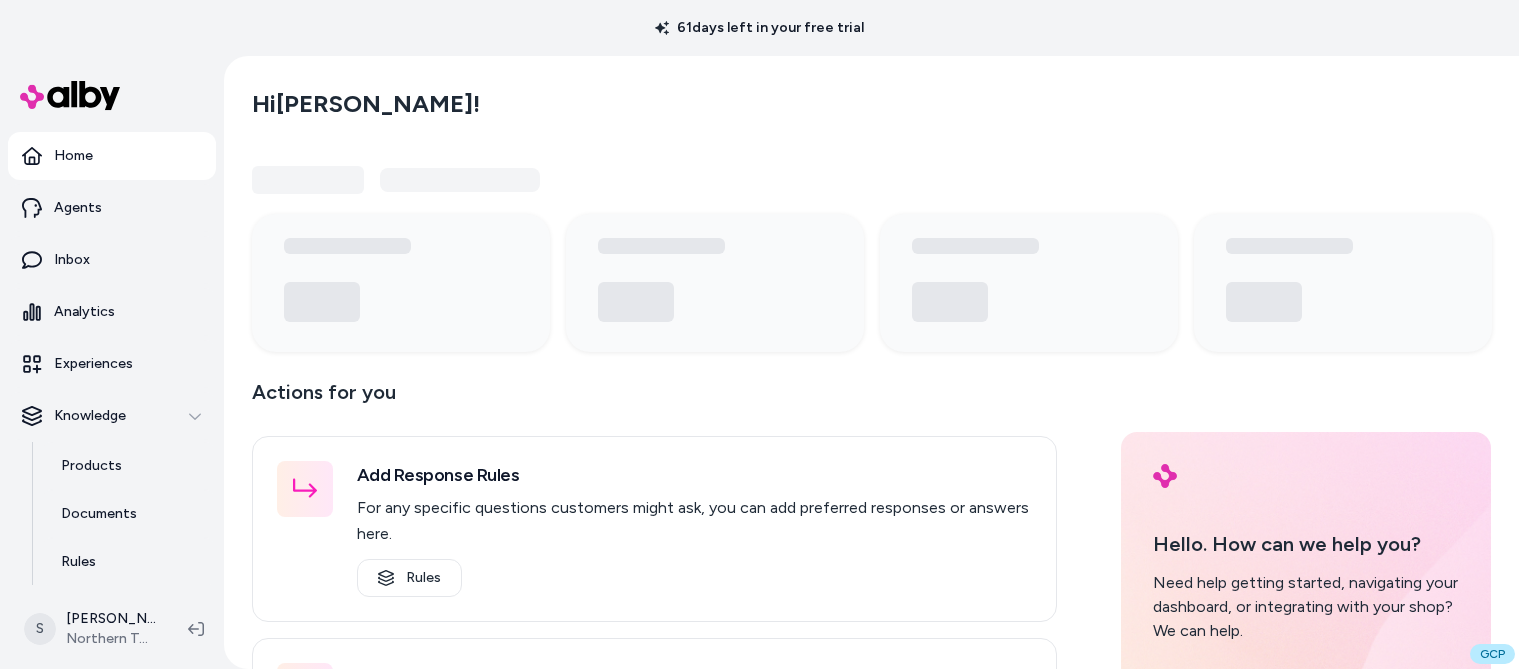 scroll, scrollTop: 0, scrollLeft: 0, axis: both 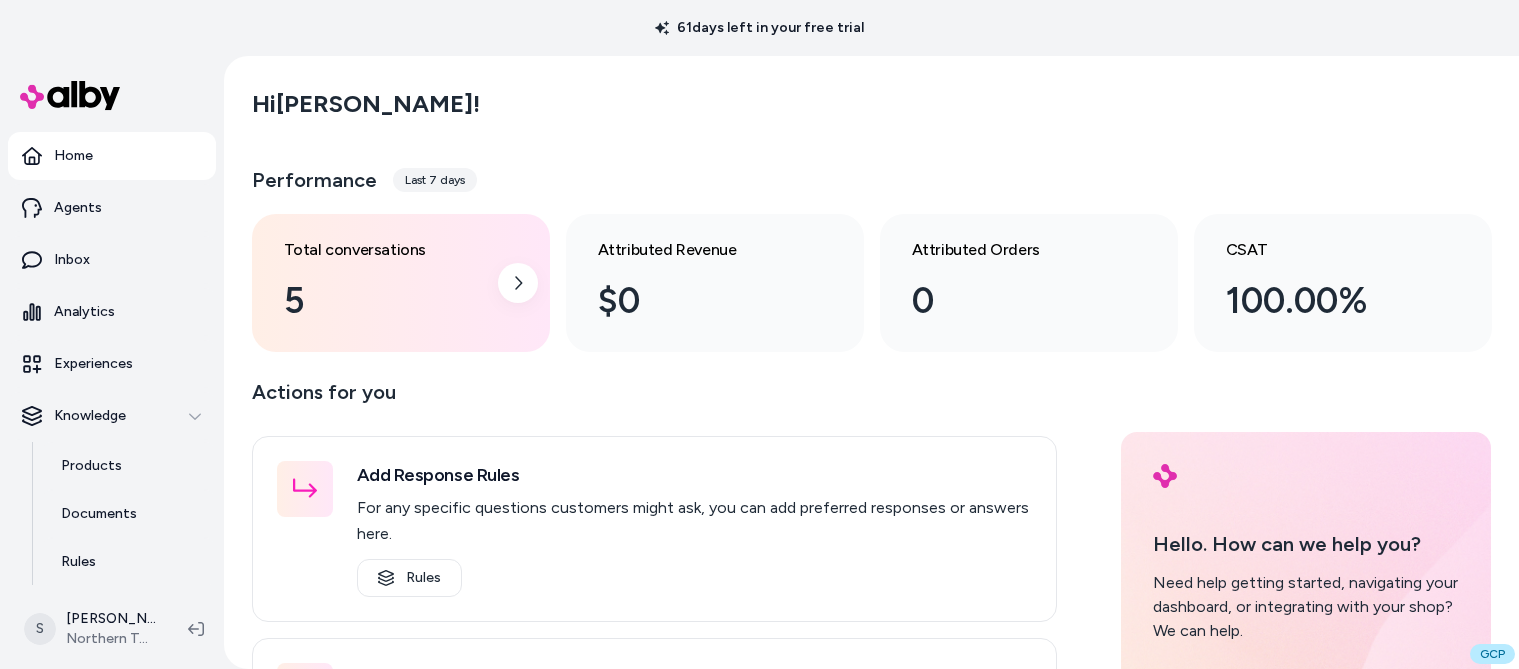 click on "5" at bounding box center (385, 301) 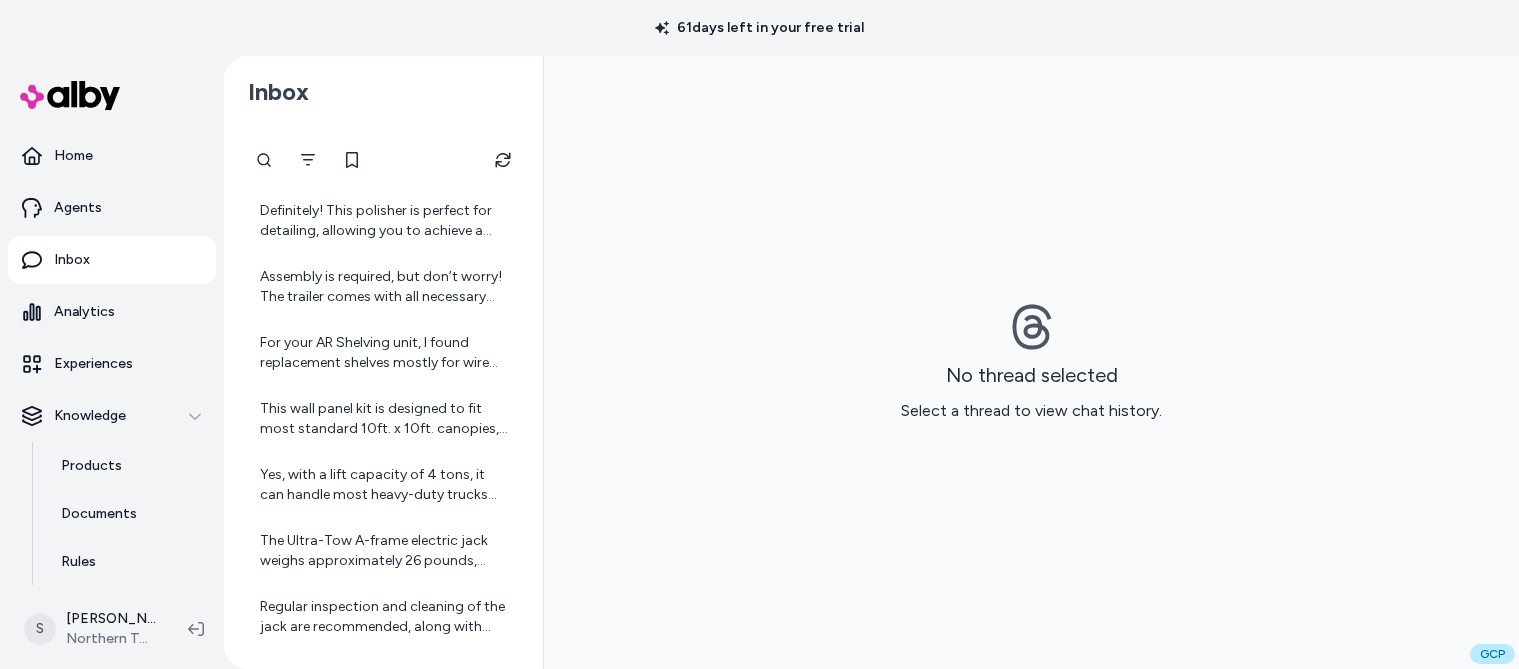 scroll, scrollTop: 0, scrollLeft: 0, axis: both 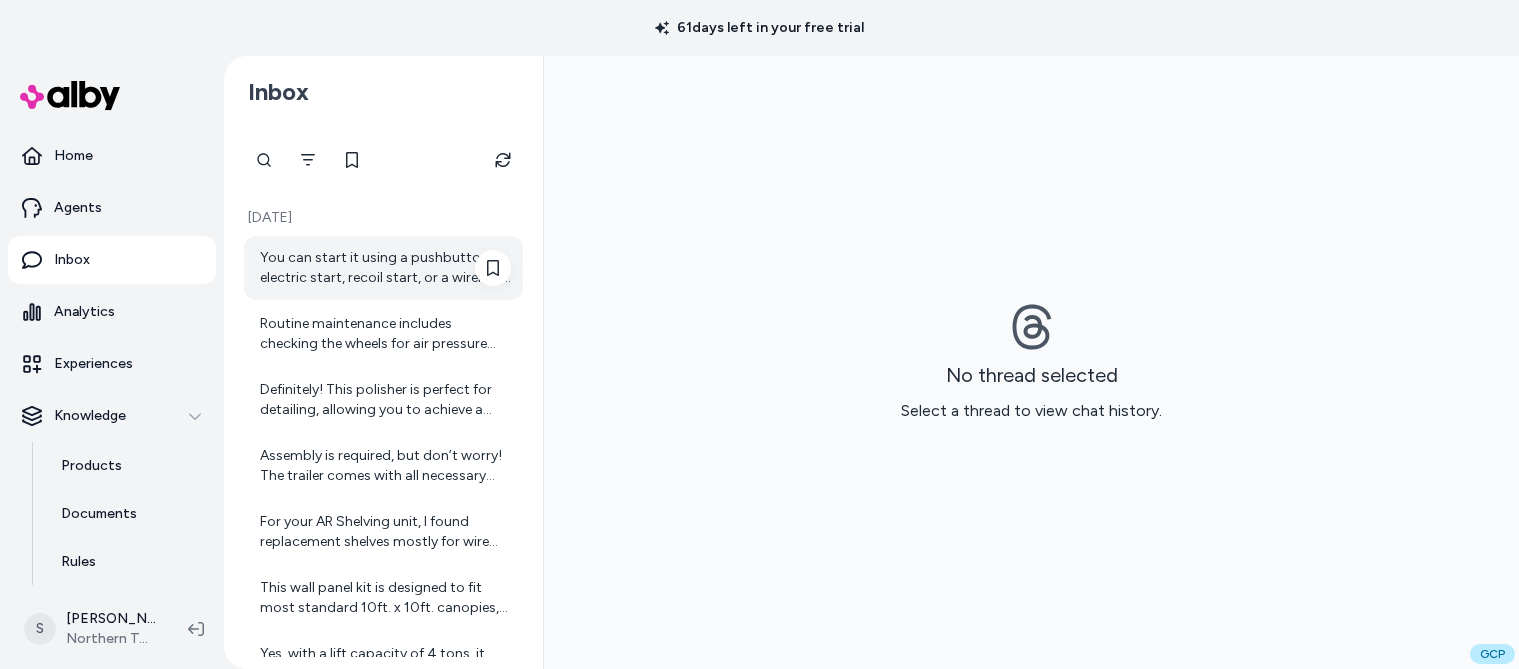 click on "You can start it using a pushbutton electric start, recoil start, or a wireless remote for added convenience." at bounding box center (385, 268) 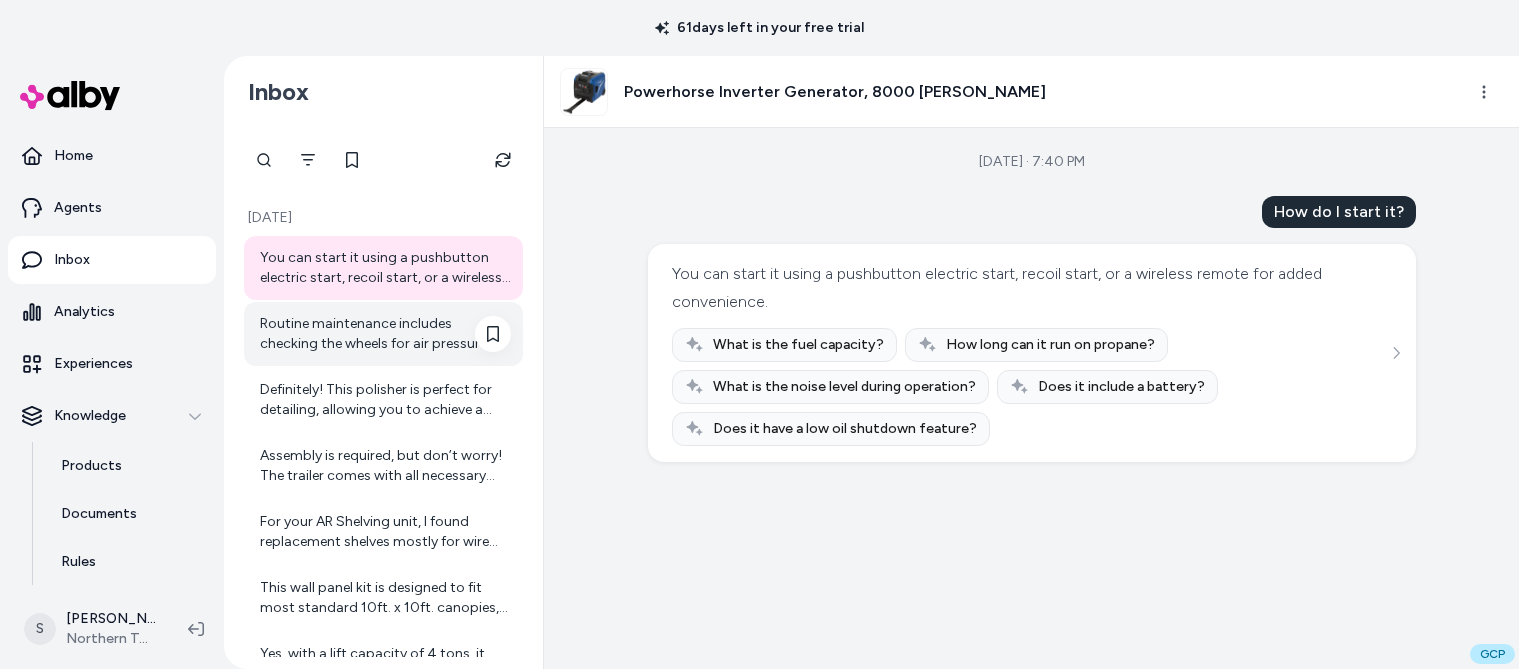 click on "Routine maintenance includes checking the wheels for air pressure and ensuring the frame stays free from rust and debris." at bounding box center (385, 334) 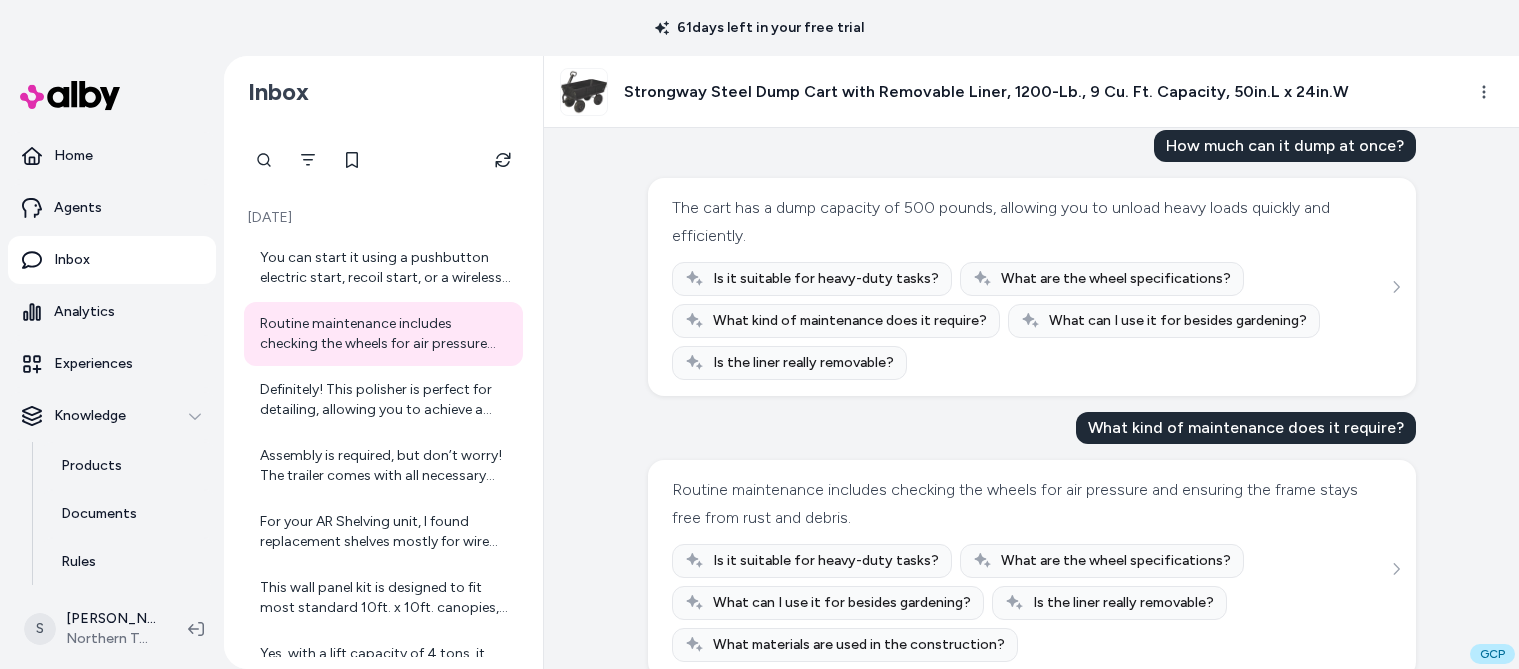 scroll, scrollTop: 99, scrollLeft: 0, axis: vertical 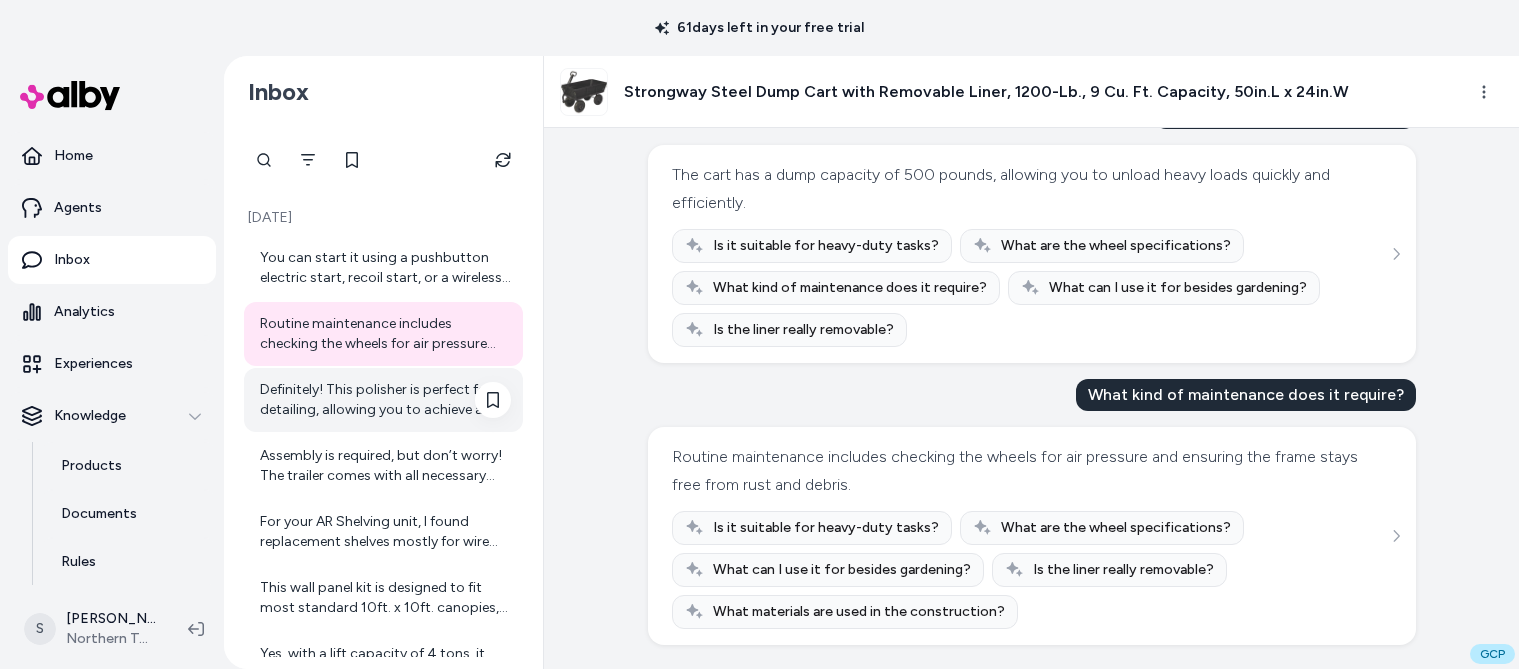 click on "Definitely! This polisher is perfect for detailing, allowing you to achieve a high-quality shine on your vehicle." at bounding box center [385, 400] 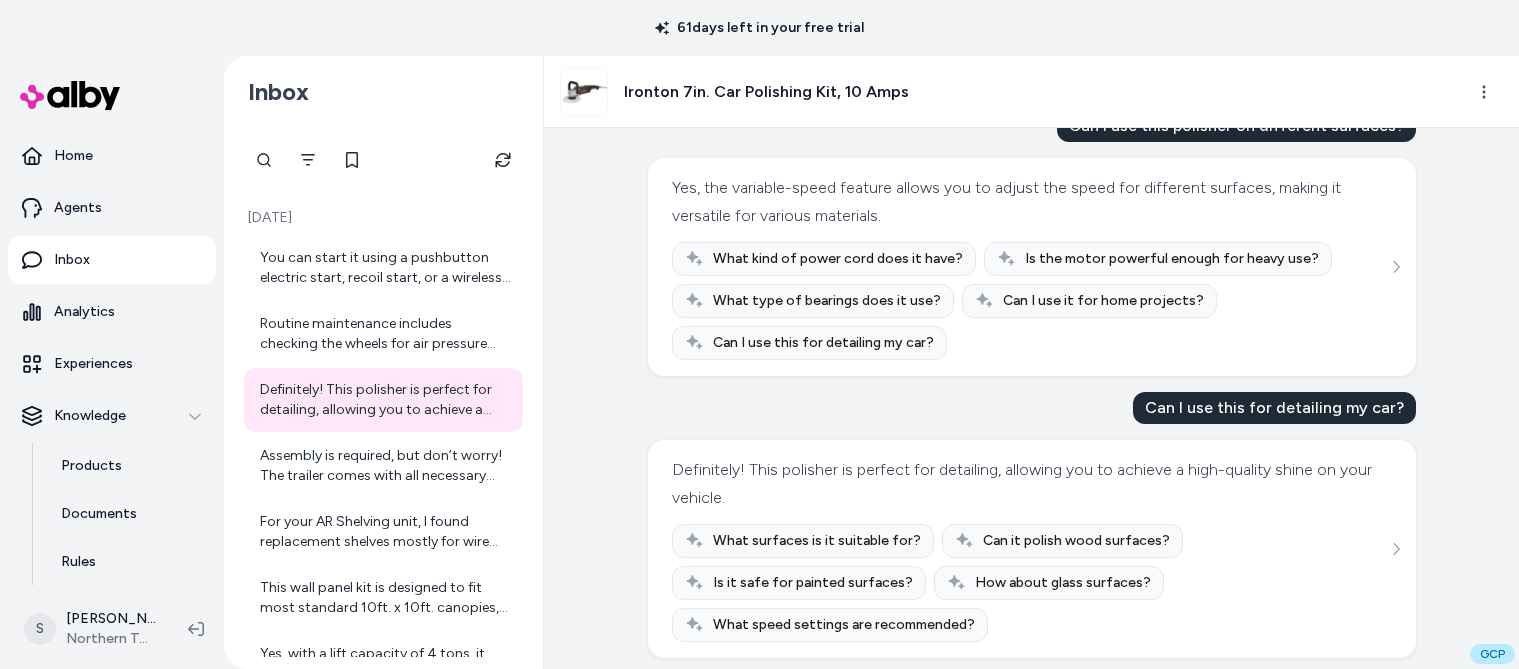 scroll, scrollTop: 381, scrollLeft: 0, axis: vertical 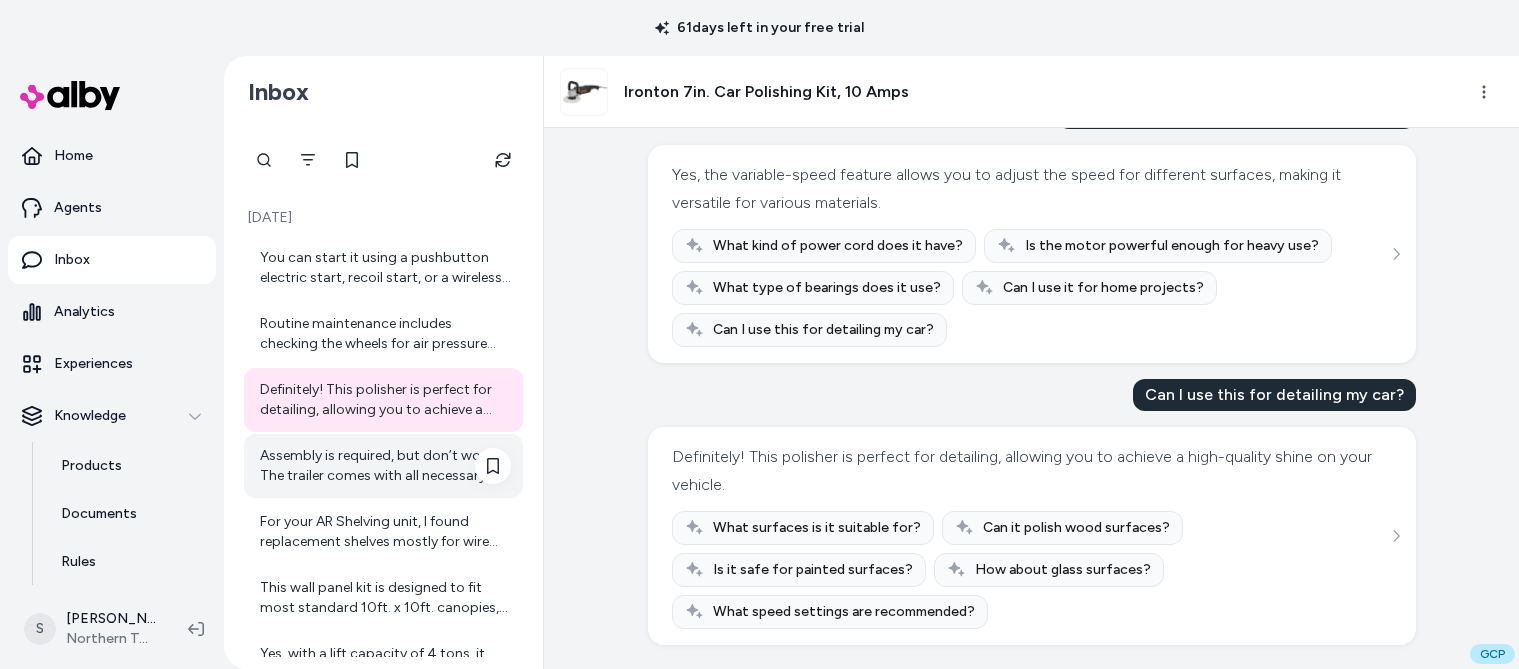 click on "Assembly is required, but don’t worry! The trailer comes with all necessary paperwork and pre-wired components, making it easier for you to put together. Just follow the instructions, and you’ll be hauling in no time." at bounding box center [383, 466] 